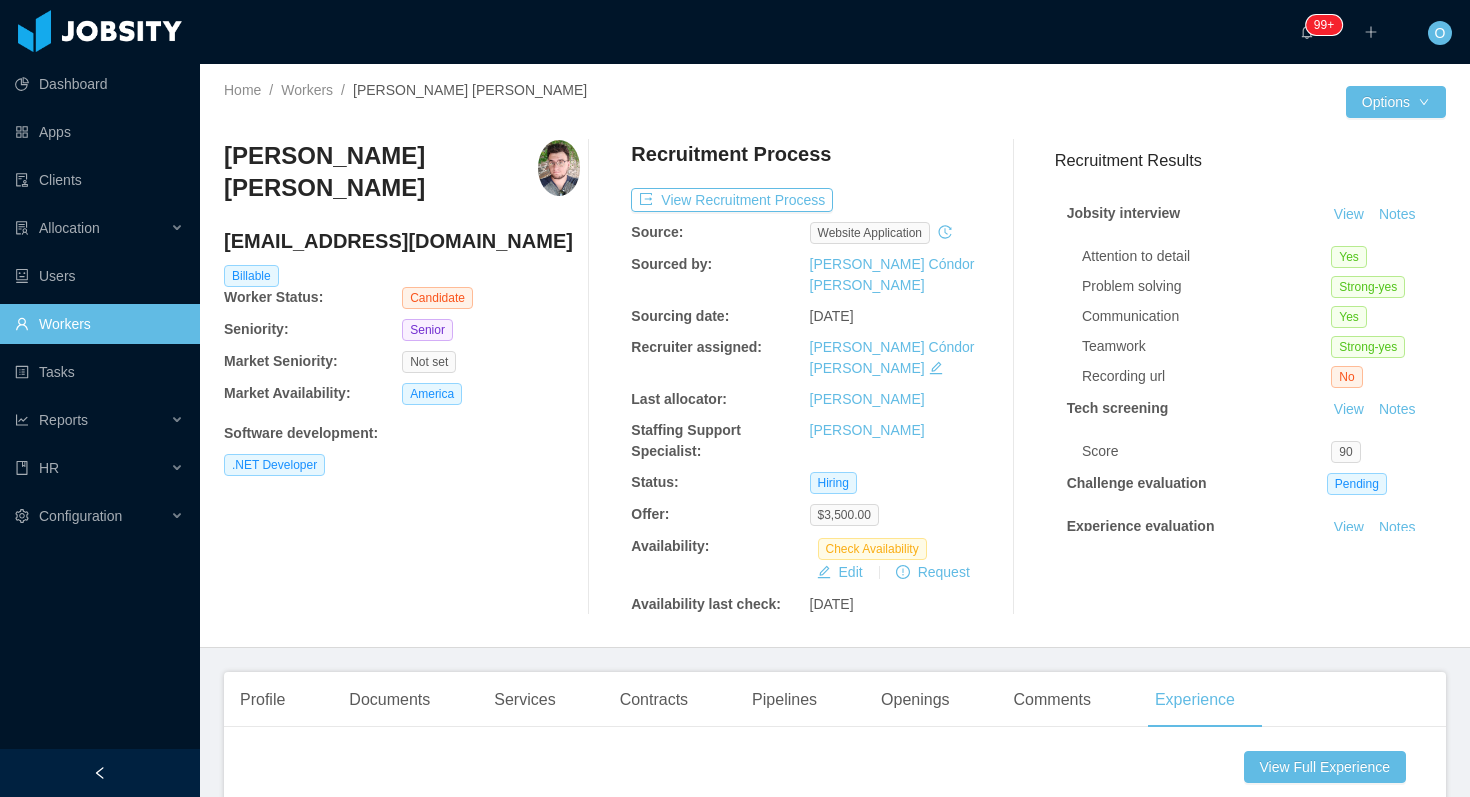 scroll, scrollTop: 0, scrollLeft: 0, axis: both 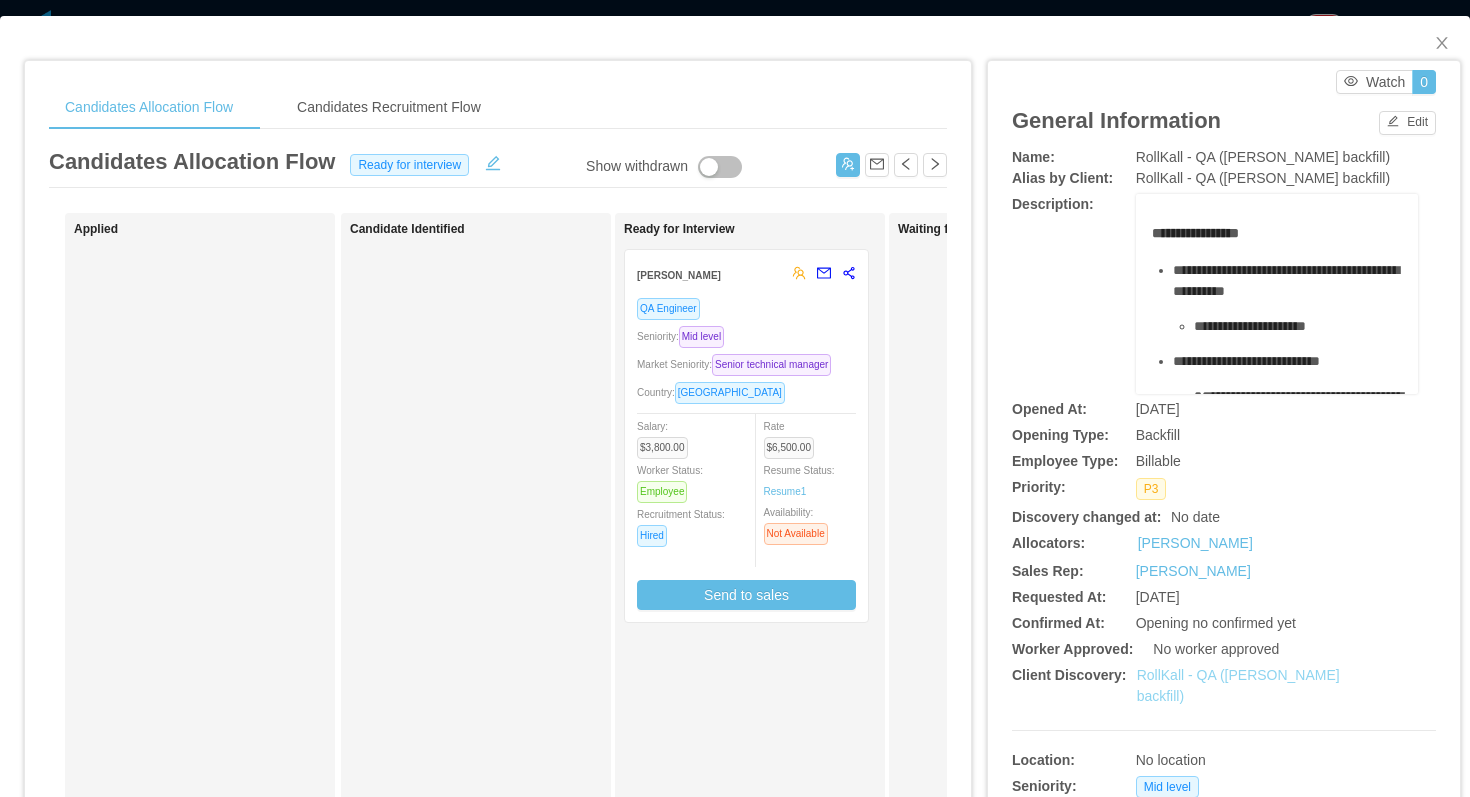 click on "RollKall - QA (Zurima Rodriguez's backfill)" at bounding box center (1238, 685) 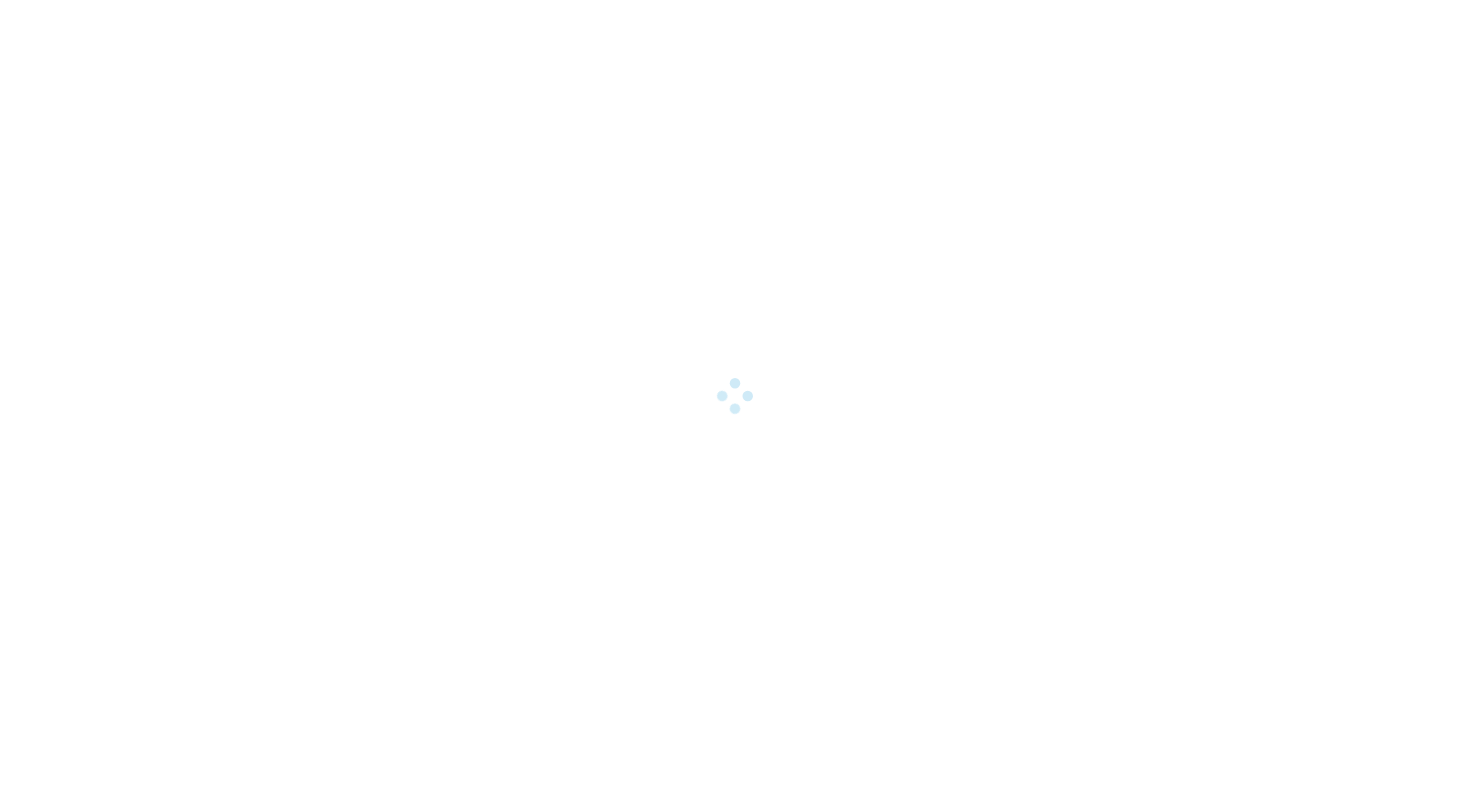scroll, scrollTop: 0, scrollLeft: 0, axis: both 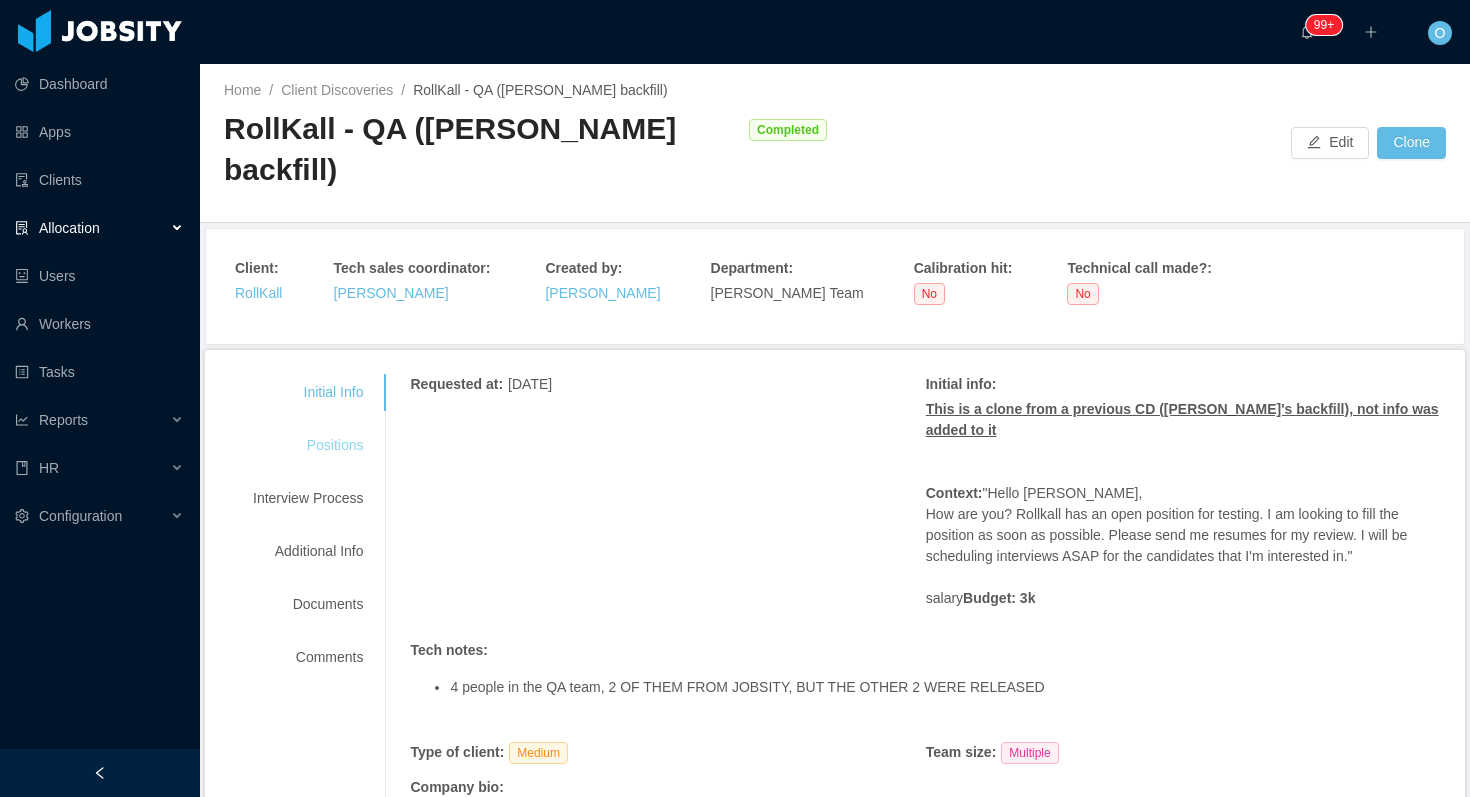 click on "Positions" at bounding box center [308, 445] 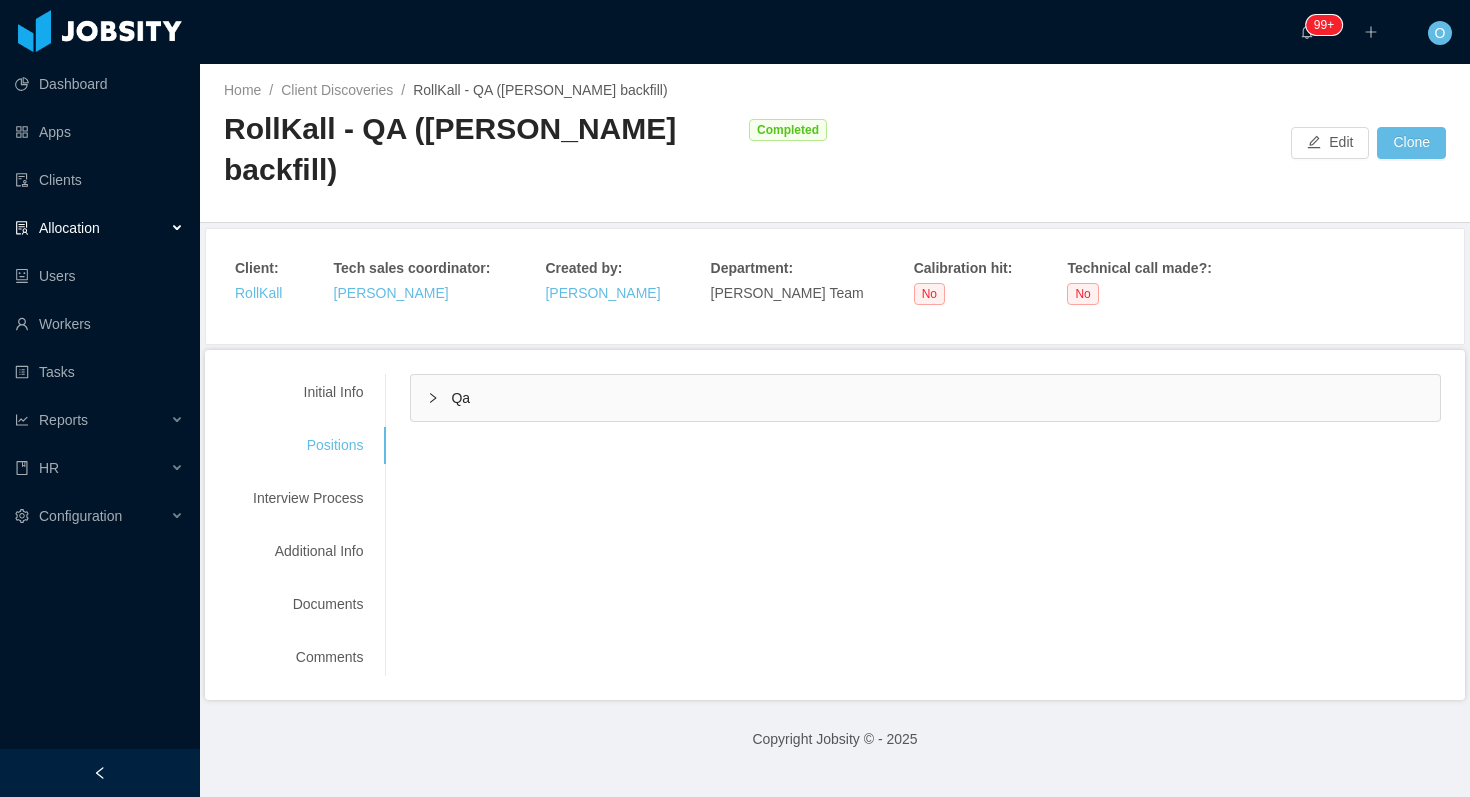 click on "Qa" at bounding box center [925, 398] 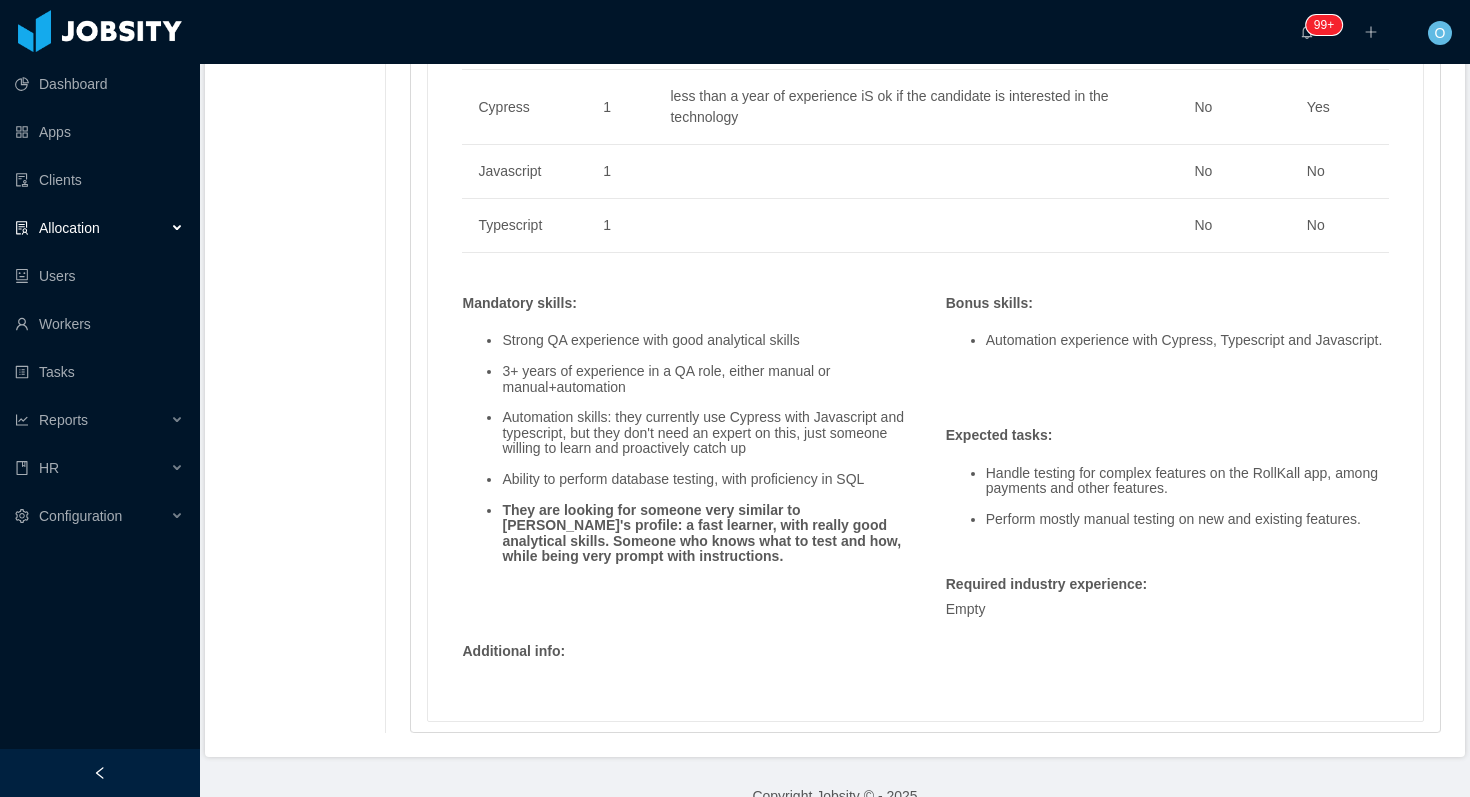 scroll, scrollTop: 1363, scrollLeft: 0, axis: vertical 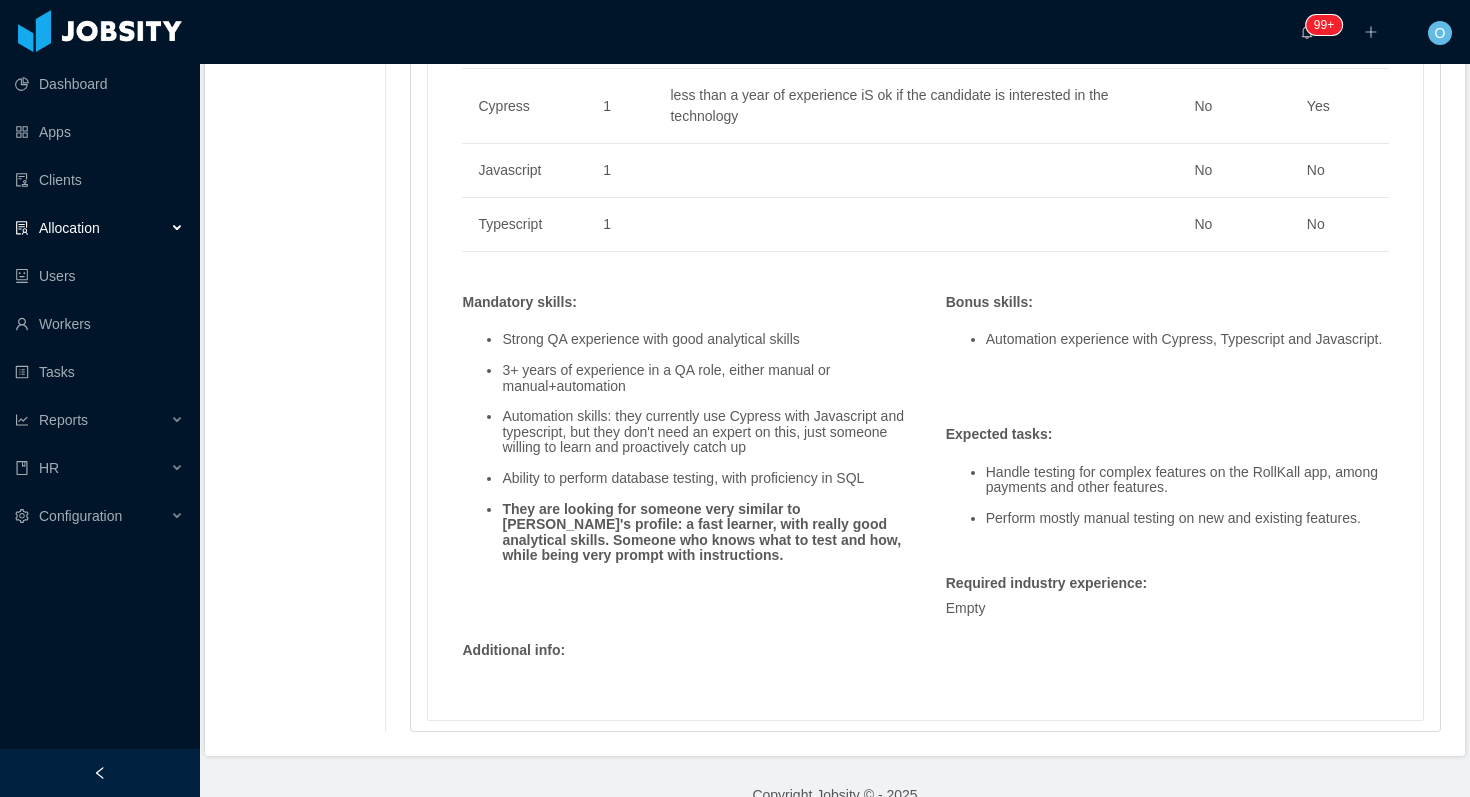 drag, startPoint x: 464, startPoint y: 300, endPoint x: 1394, endPoint y: 532, distance: 958.5009 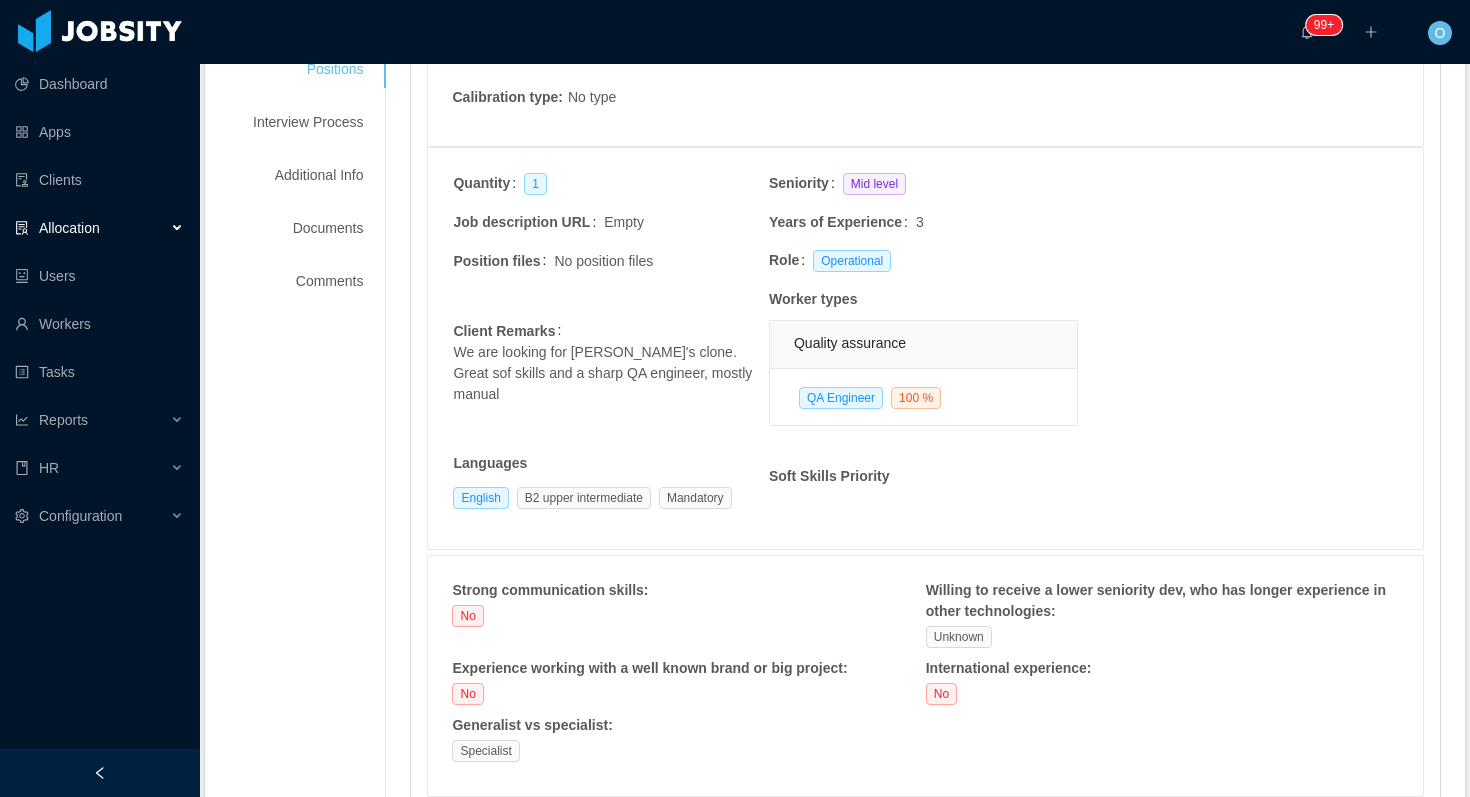 scroll, scrollTop: 372, scrollLeft: 0, axis: vertical 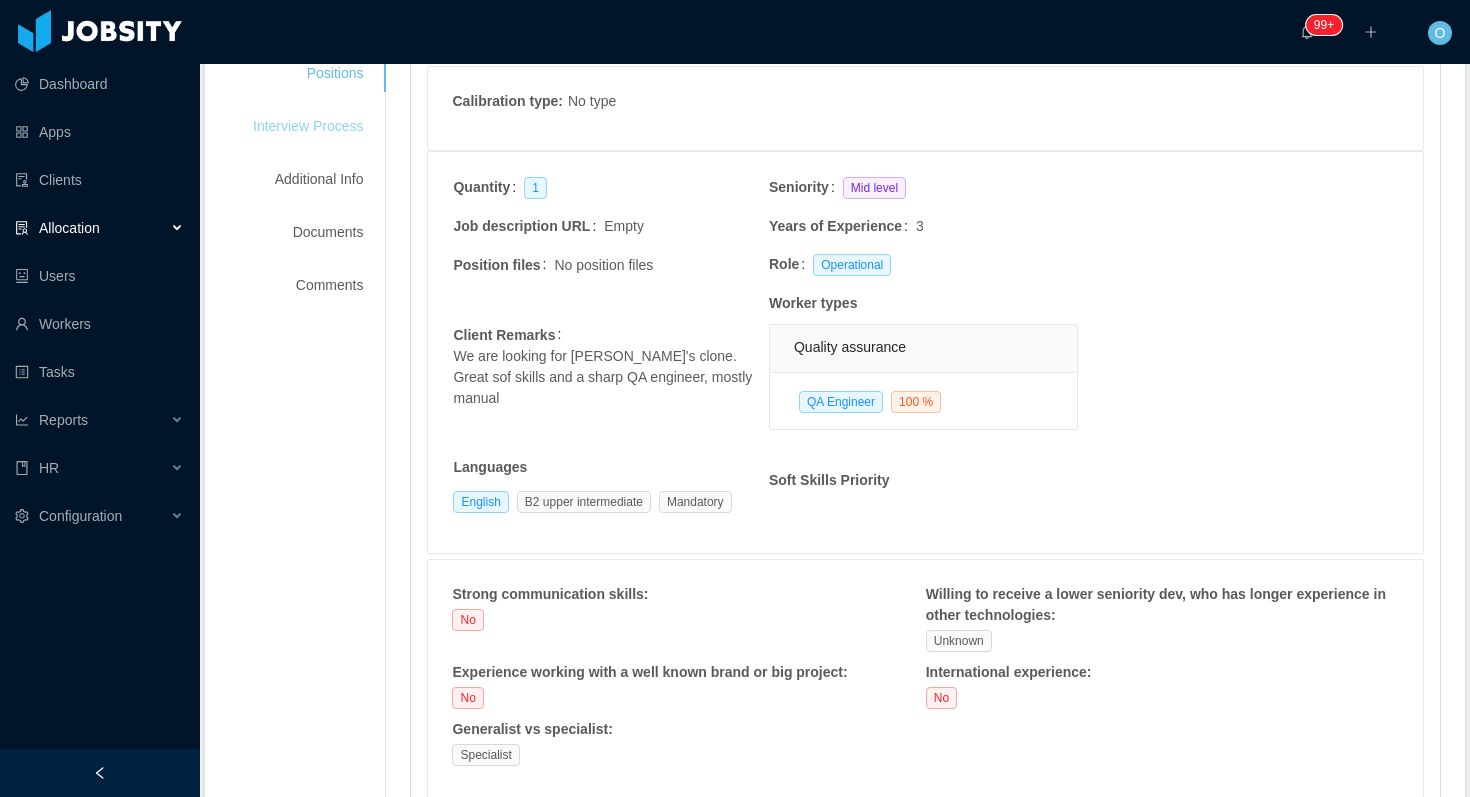 click on "Interview Process" at bounding box center (308, 126) 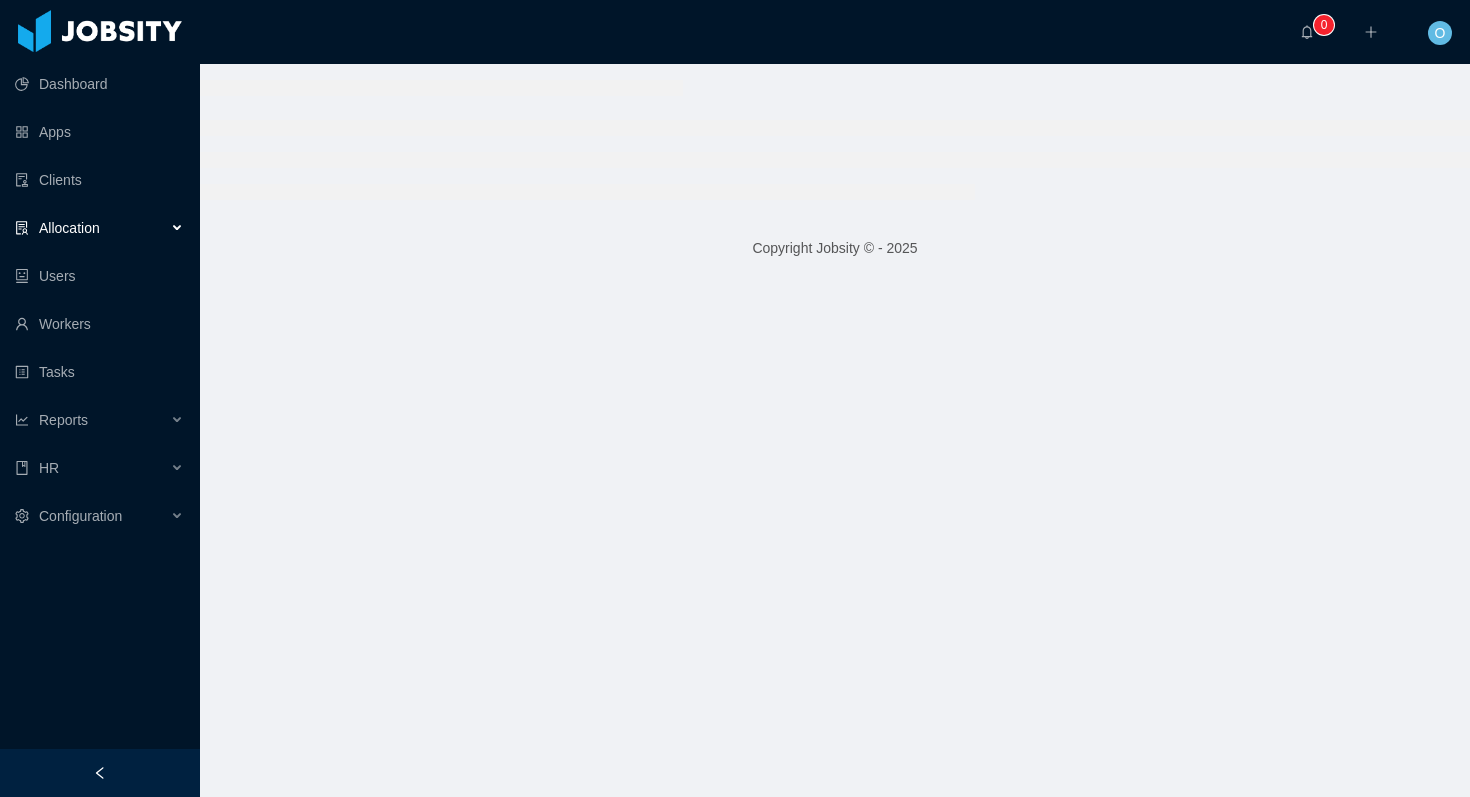 scroll, scrollTop: 0, scrollLeft: 0, axis: both 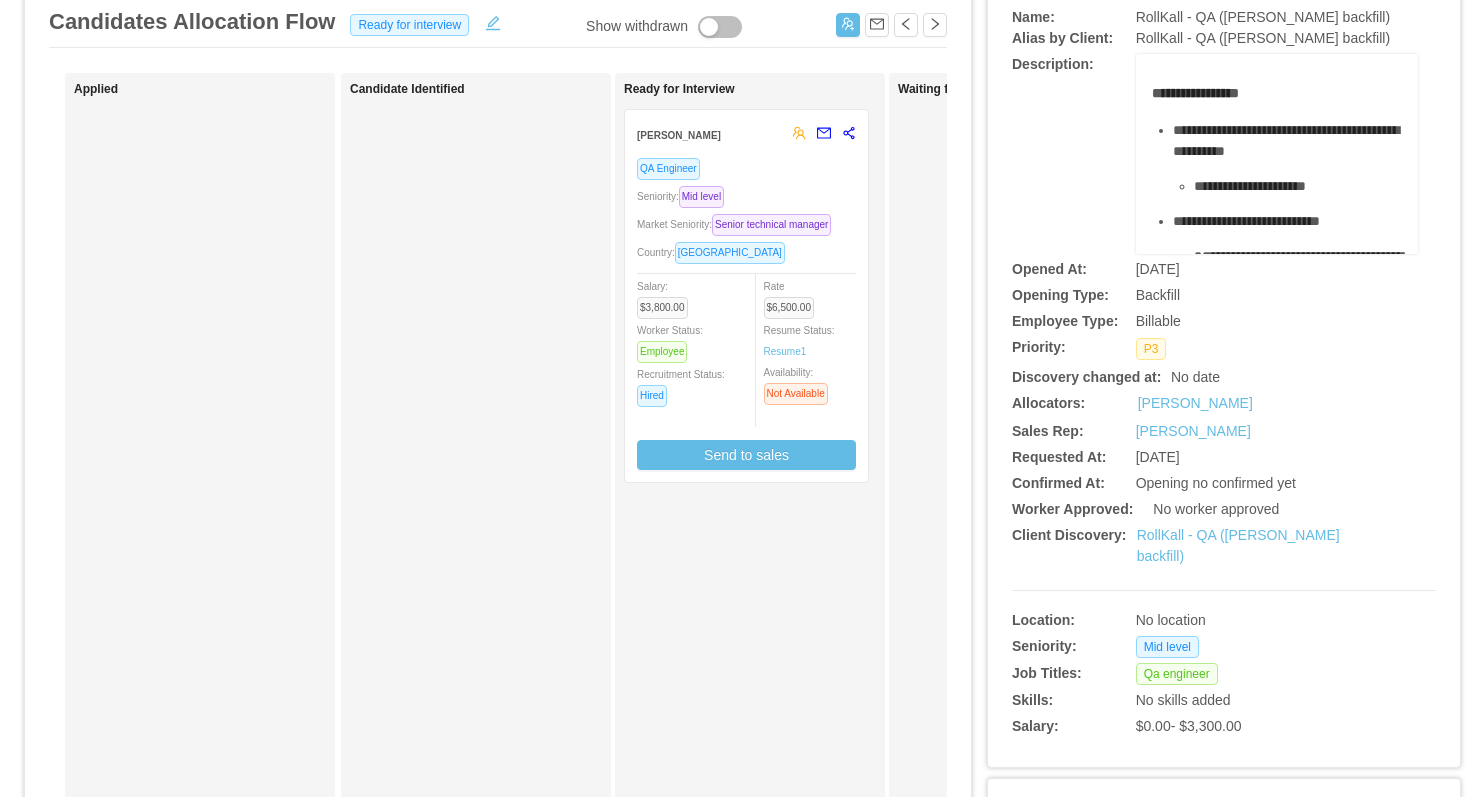 click on "Market Seniority:   Senior technical manager" at bounding box center [746, 224] 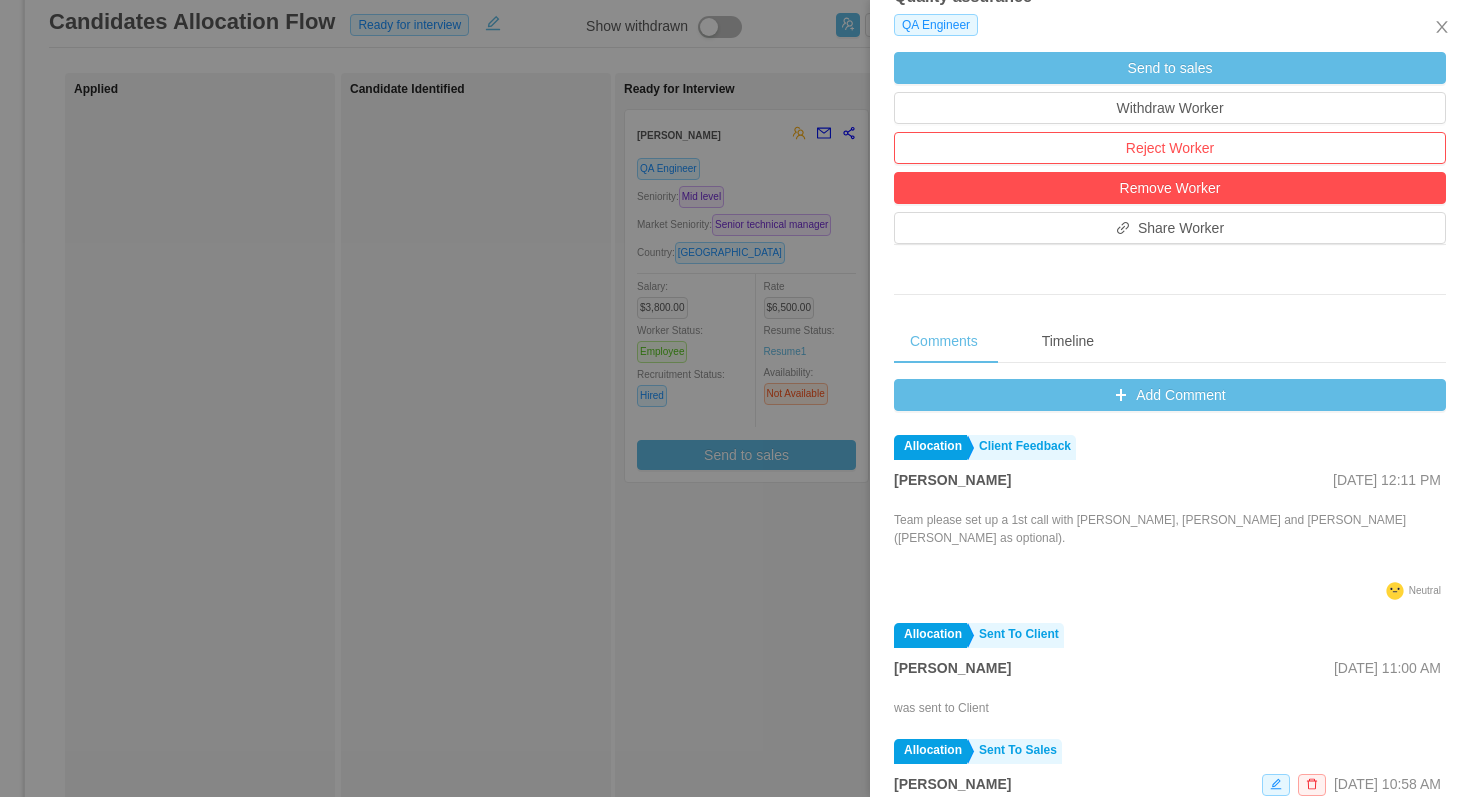 scroll, scrollTop: 723, scrollLeft: 0, axis: vertical 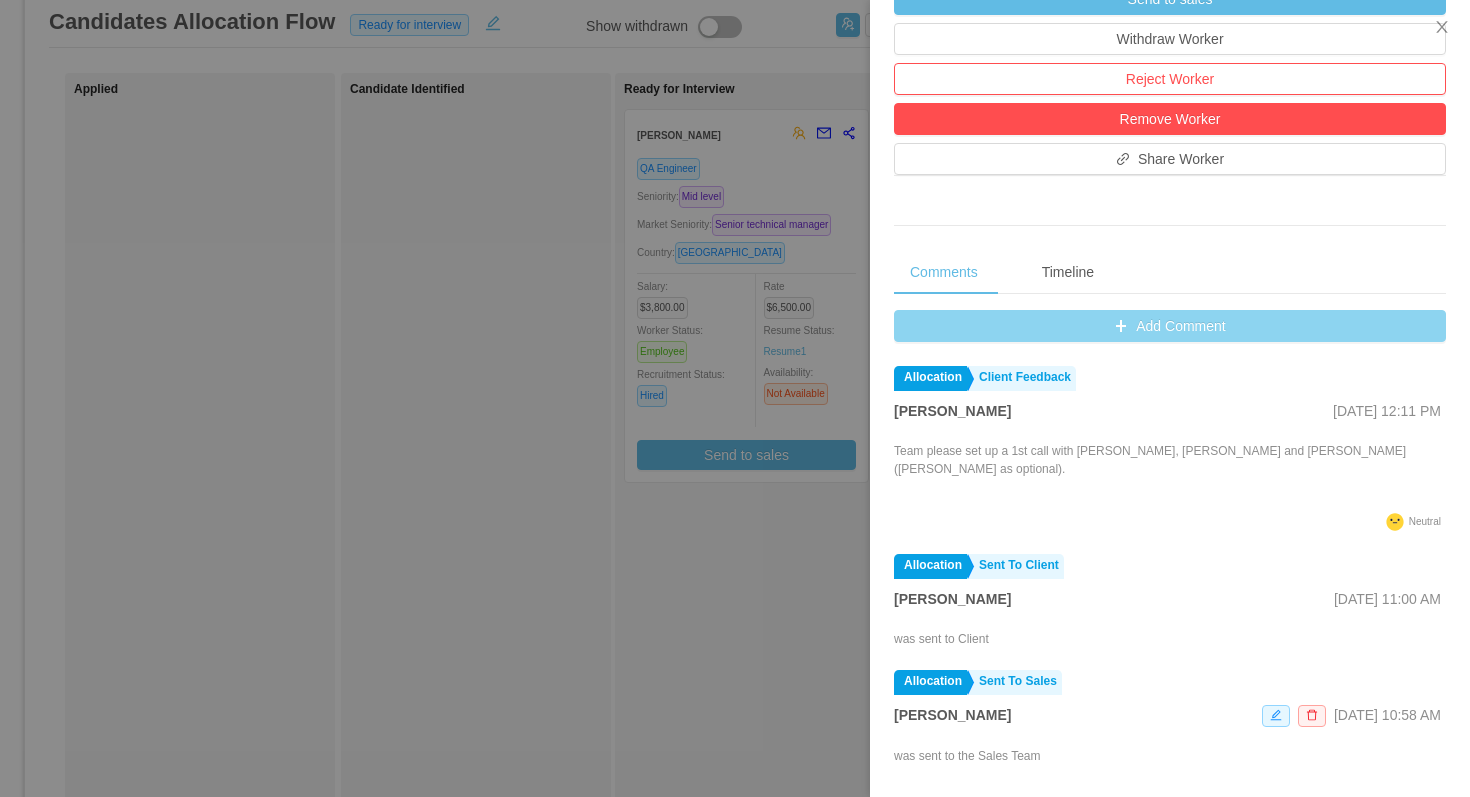 click on "Add Comment" at bounding box center [1170, 326] 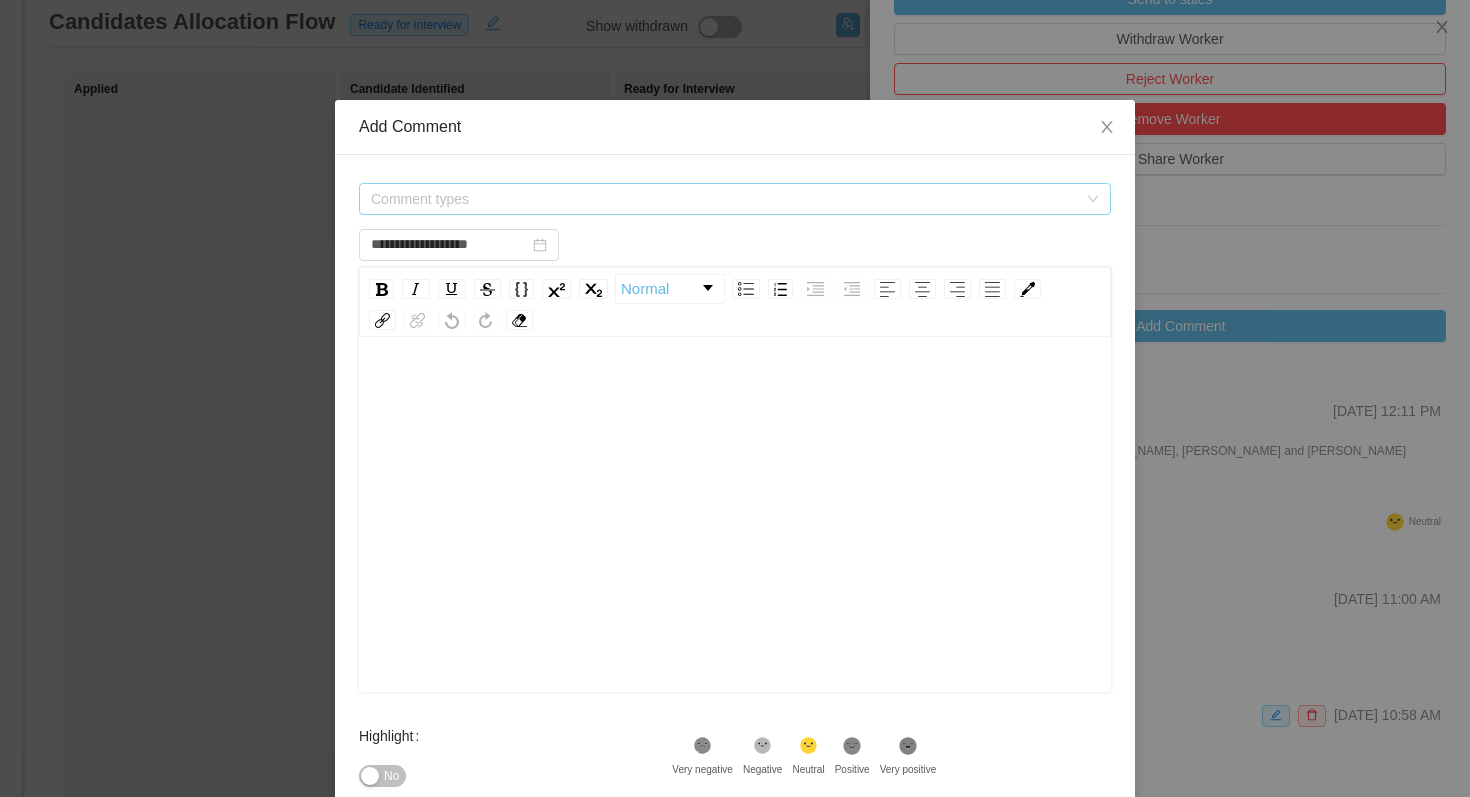 click on "Comment types" at bounding box center (724, 199) 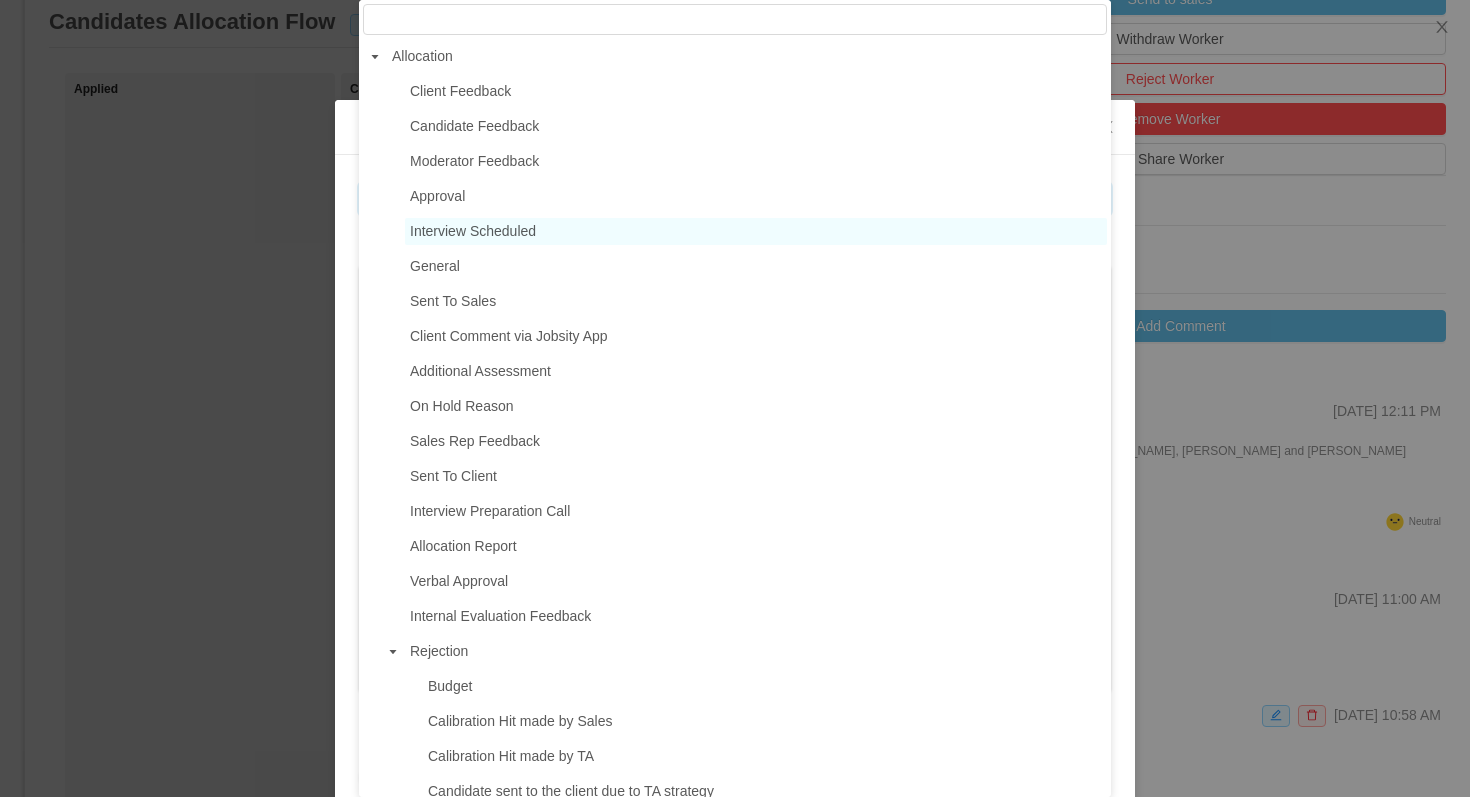 type on "**********" 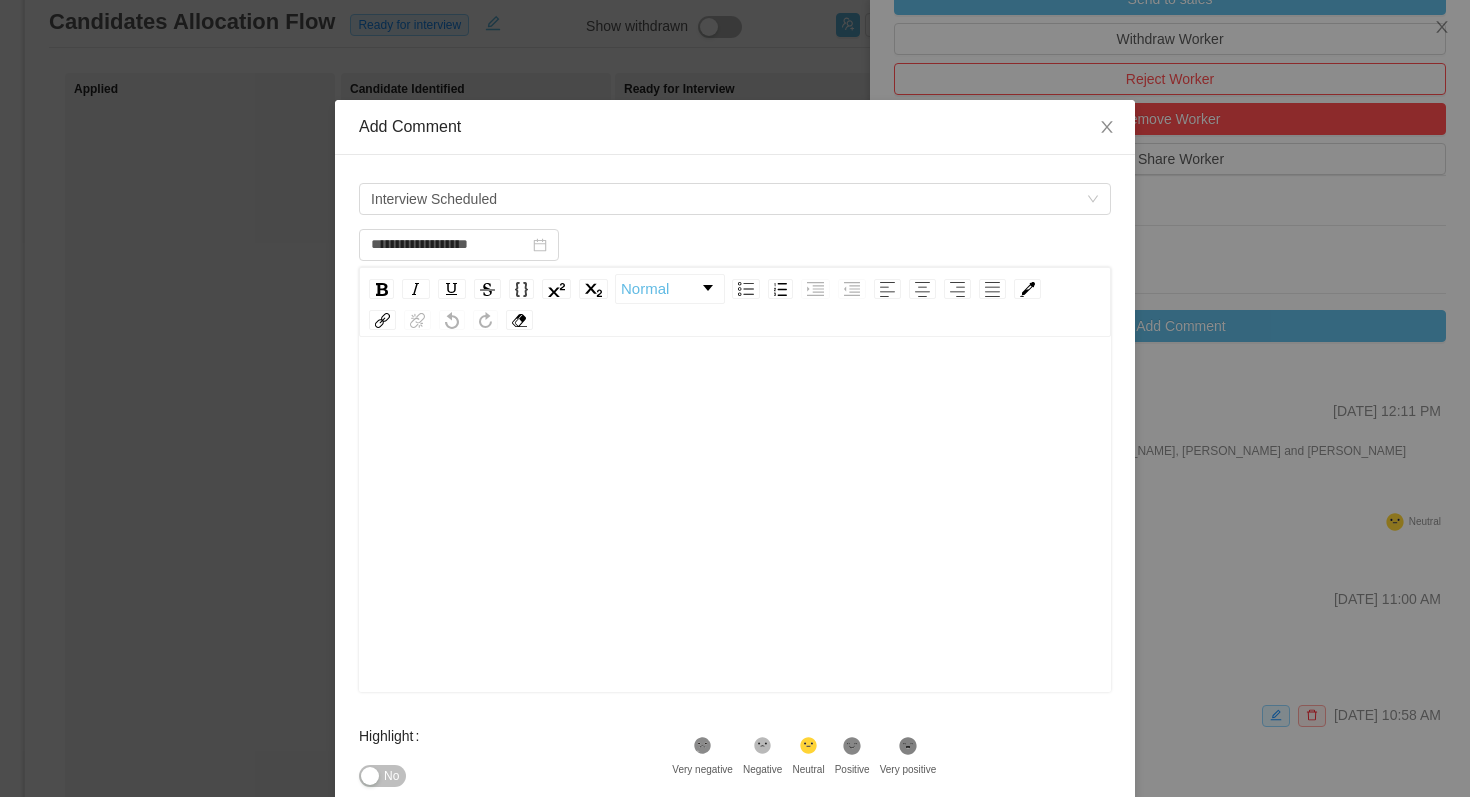 click at bounding box center [735, 391] 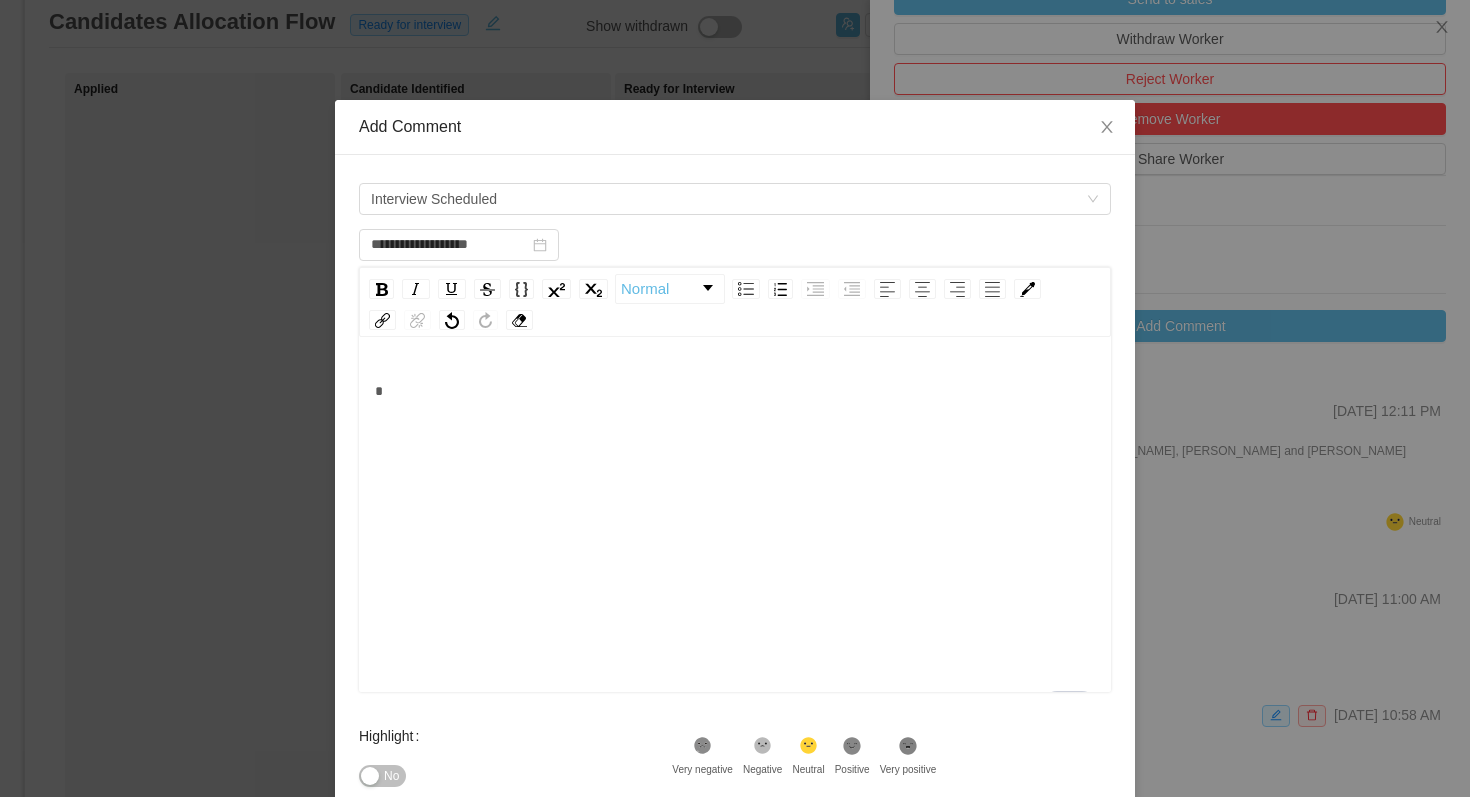 type 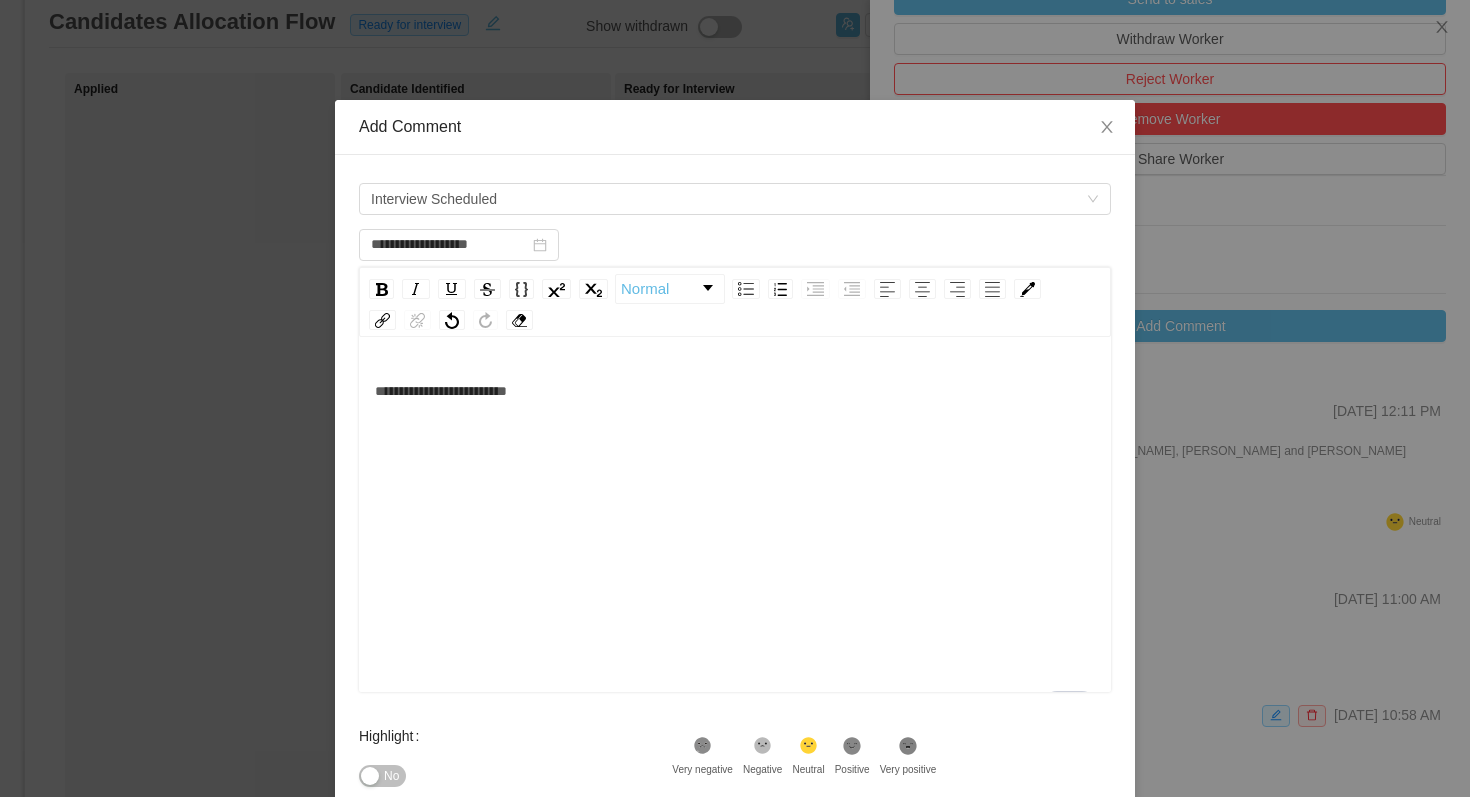 click 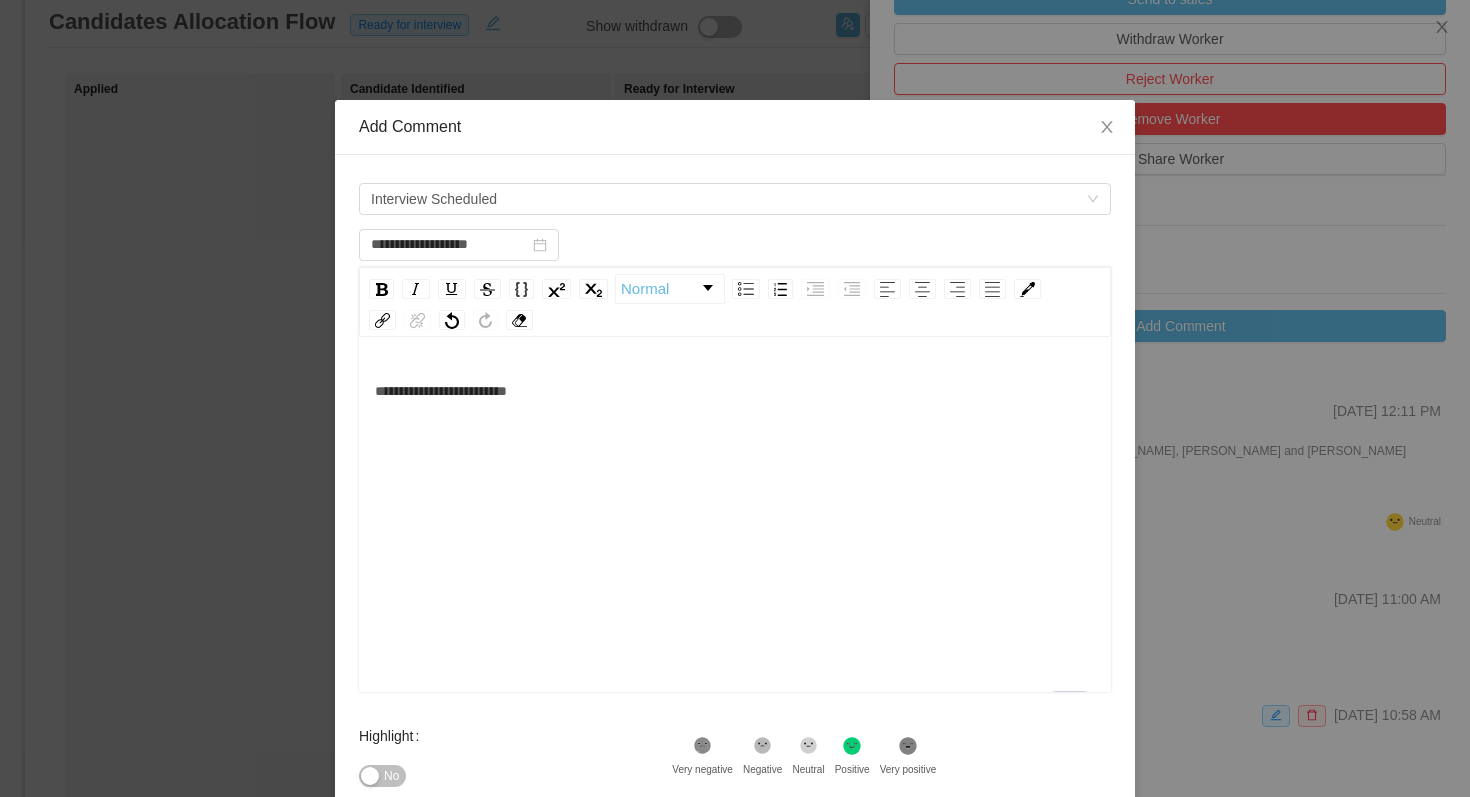 scroll, scrollTop: 111, scrollLeft: 0, axis: vertical 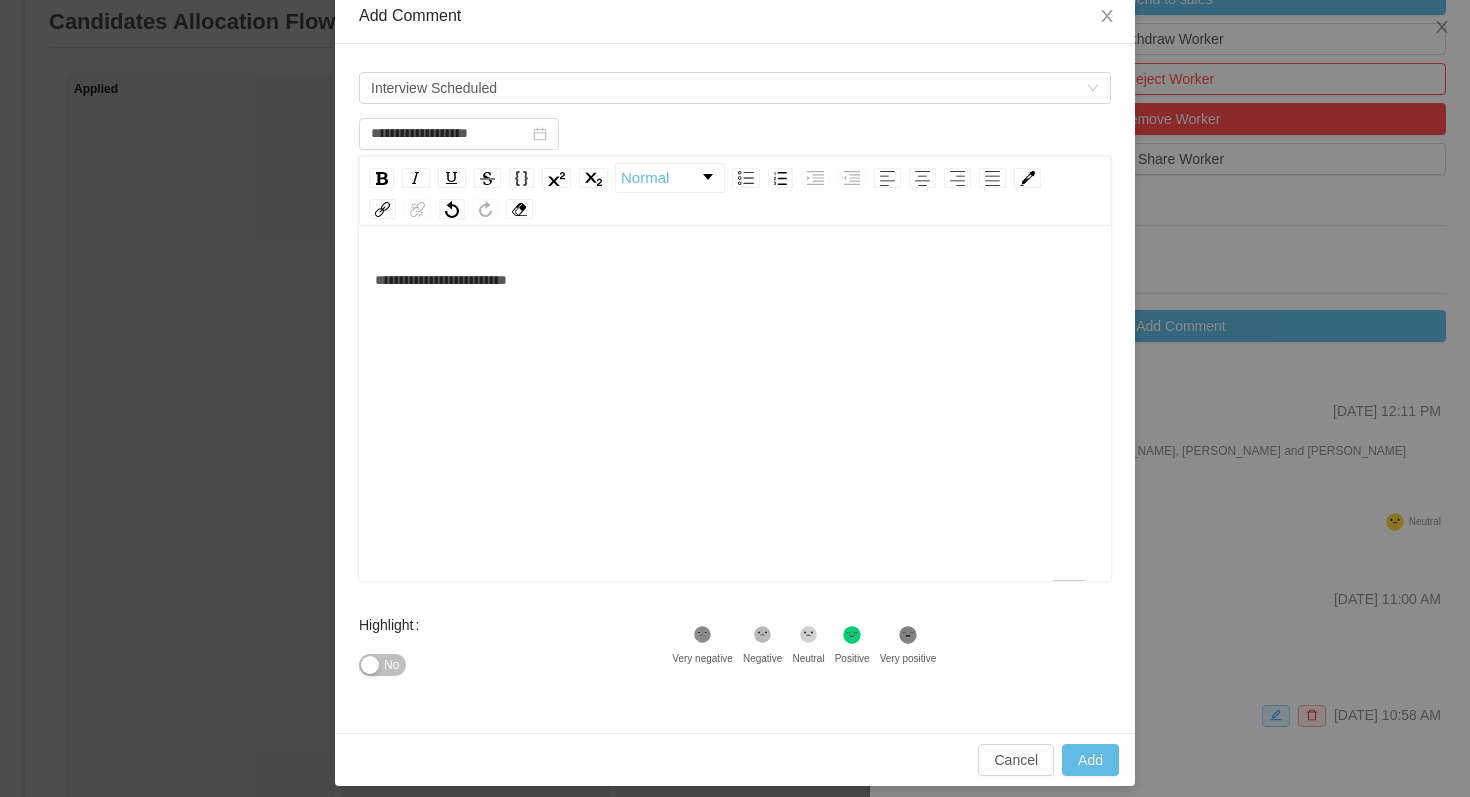 click on "**********" at bounding box center [441, 280] 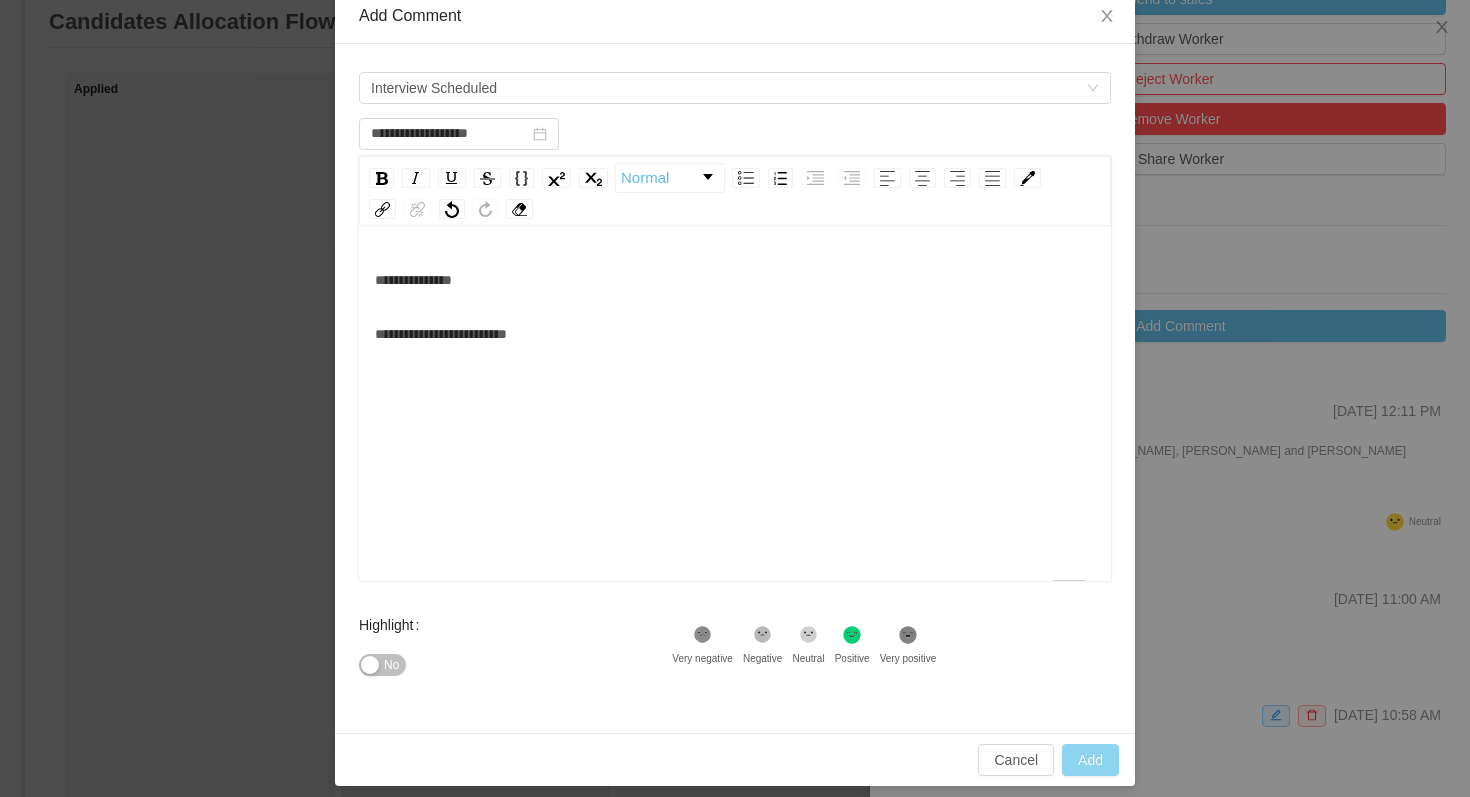 type on "**********" 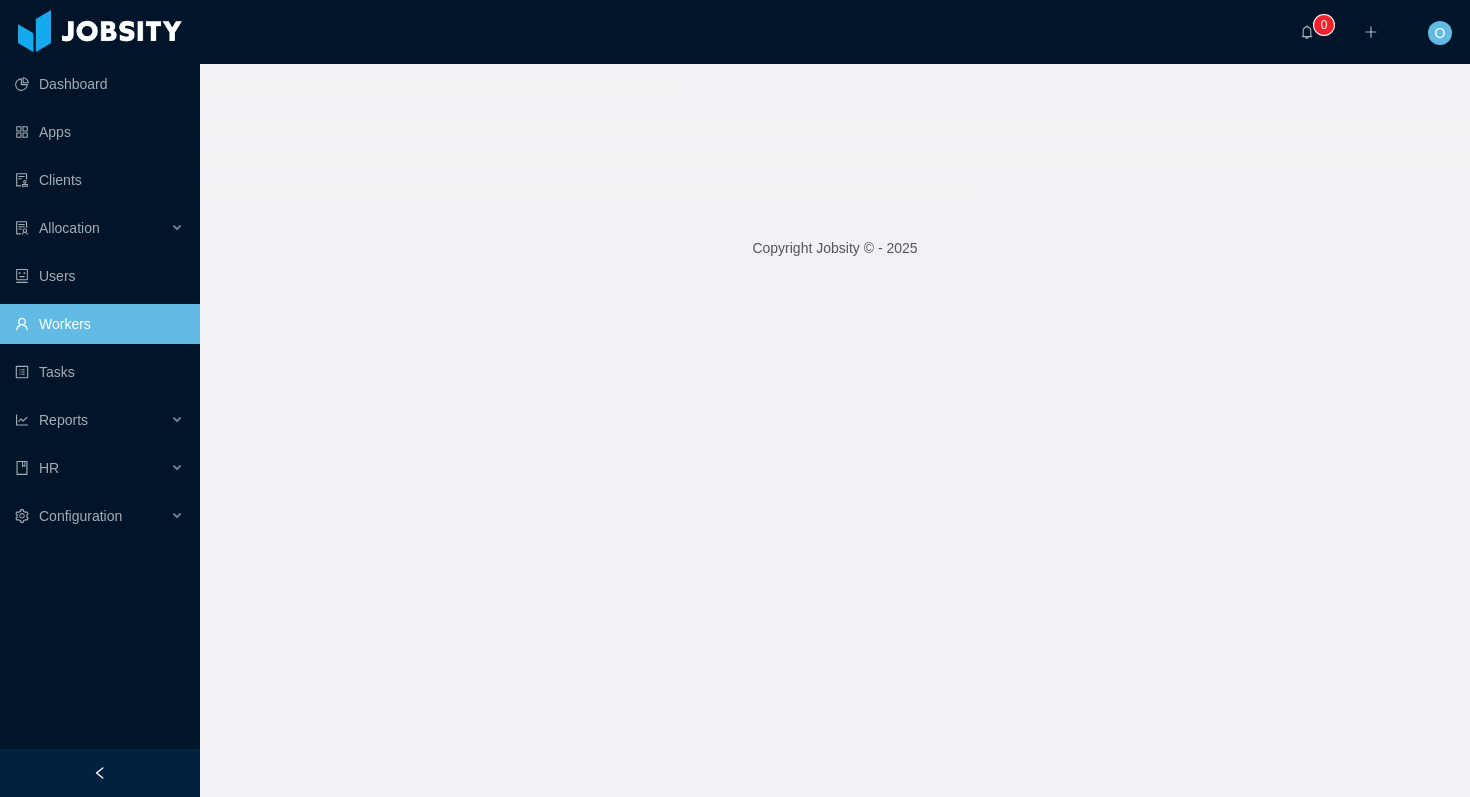 scroll, scrollTop: 0, scrollLeft: 0, axis: both 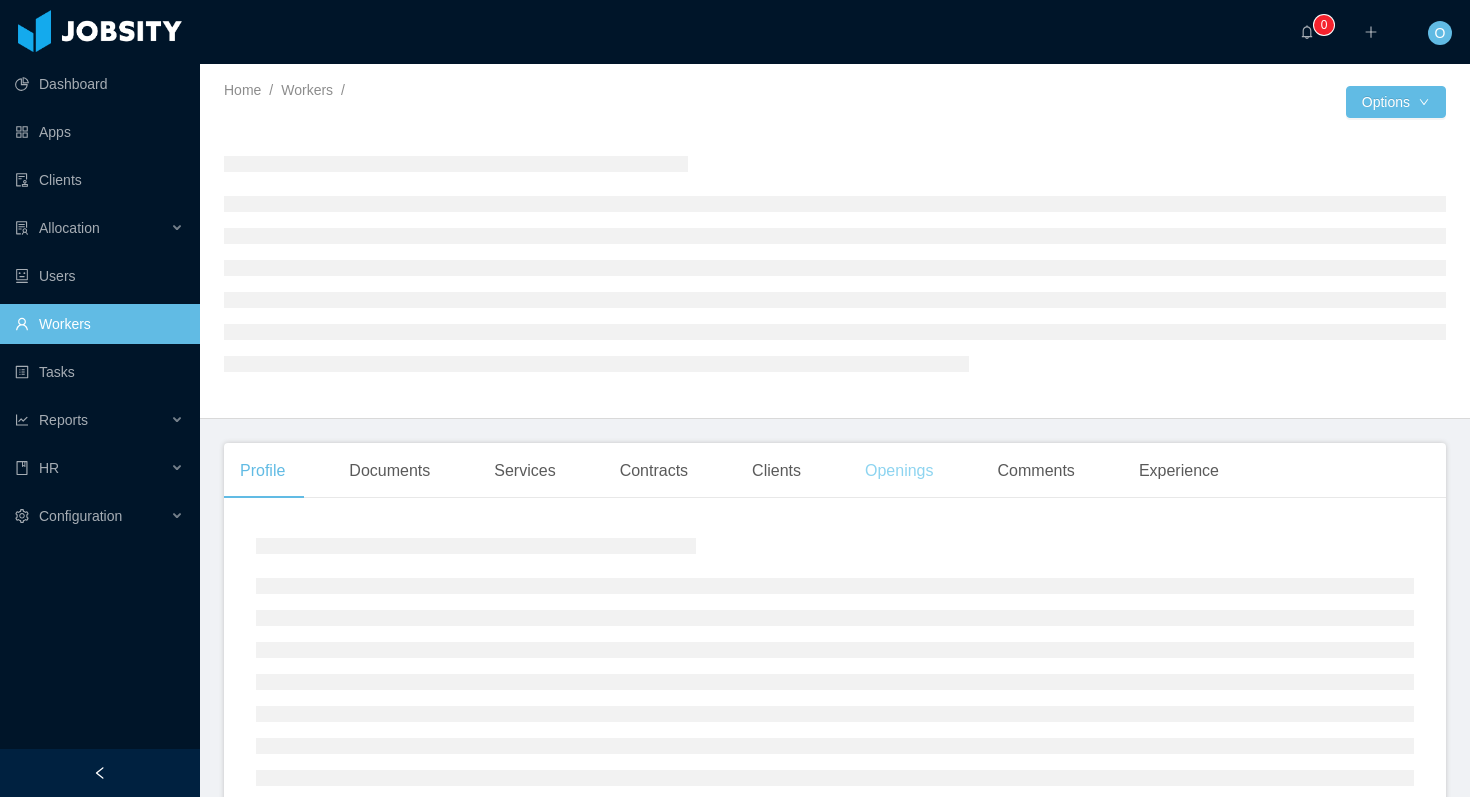 click on "Home / Workers / /   Options Profile Documents Services Contracts Clients Openings Comments Experience Copyright Jobsity © - 2025" at bounding box center (835, 430) 